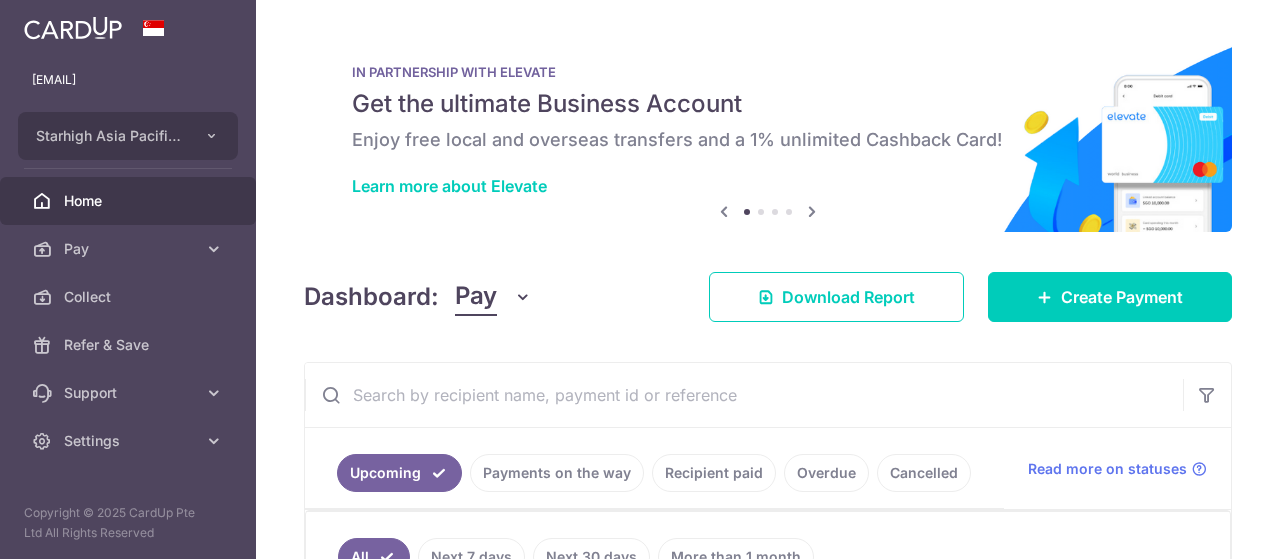 scroll, scrollTop: 0, scrollLeft: 0, axis: both 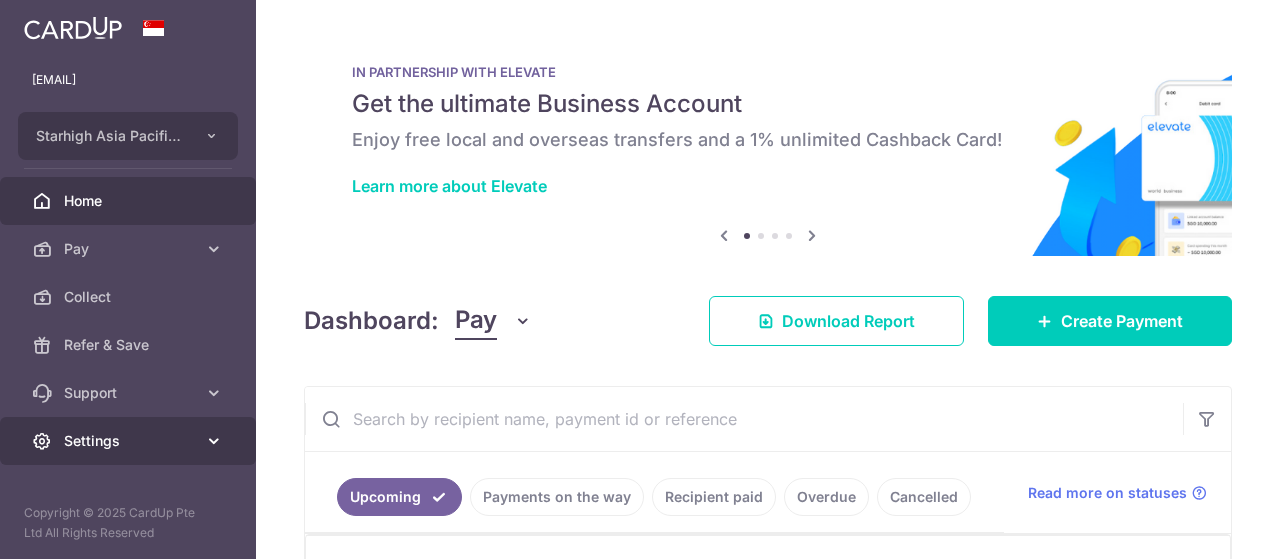 click on "Settings" at bounding box center [130, 441] 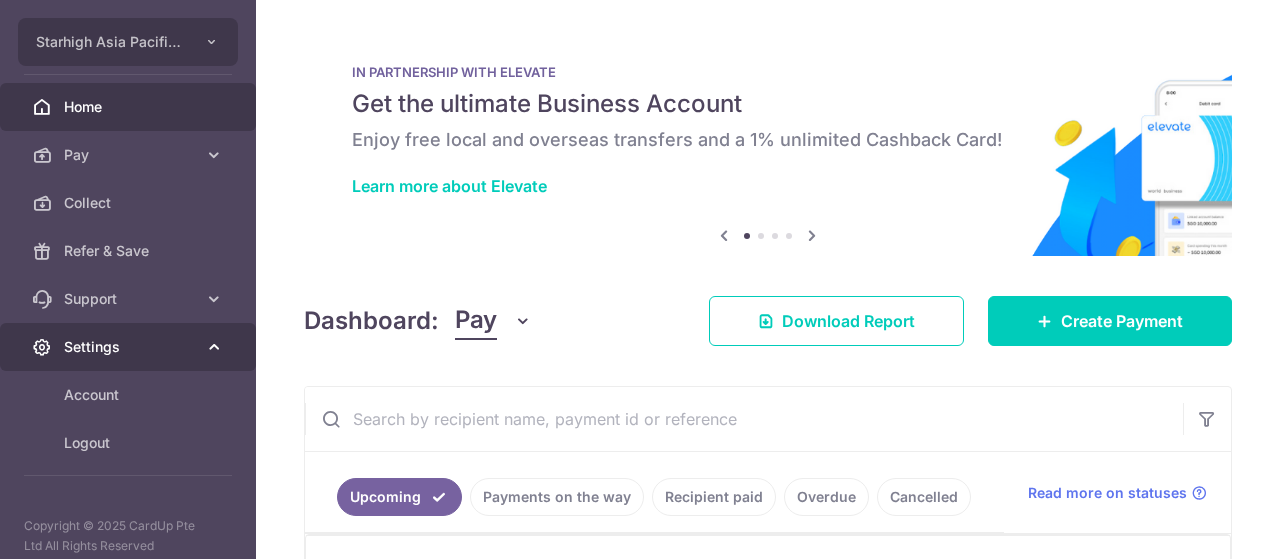 scroll, scrollTop: 106, scrollLeft: 0, axis: vertical 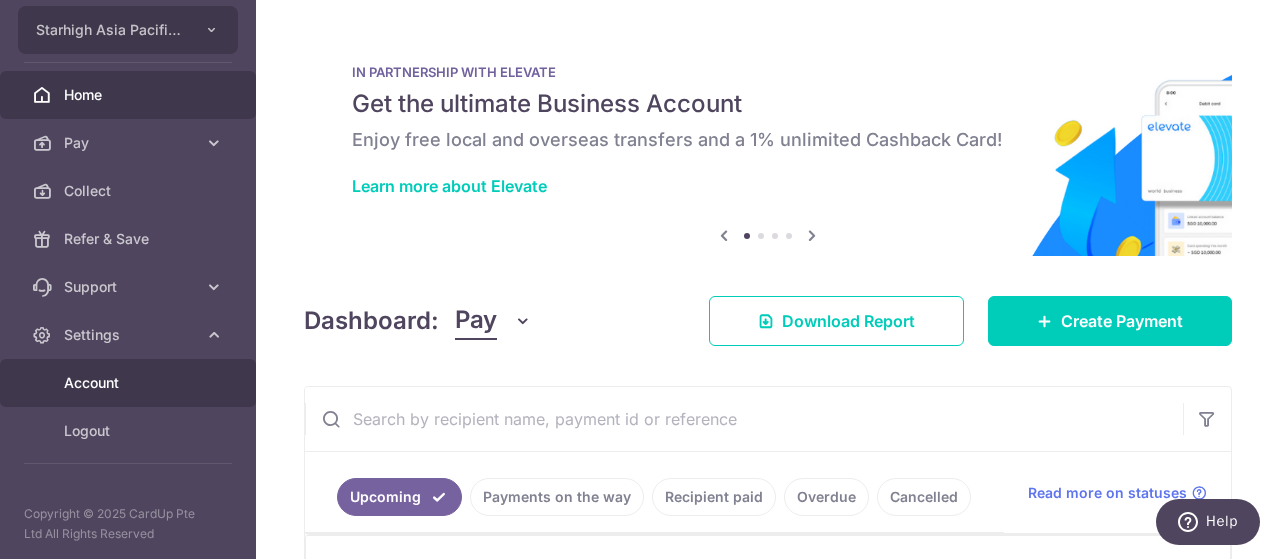click on "Account" at bounding box center [130, 383] 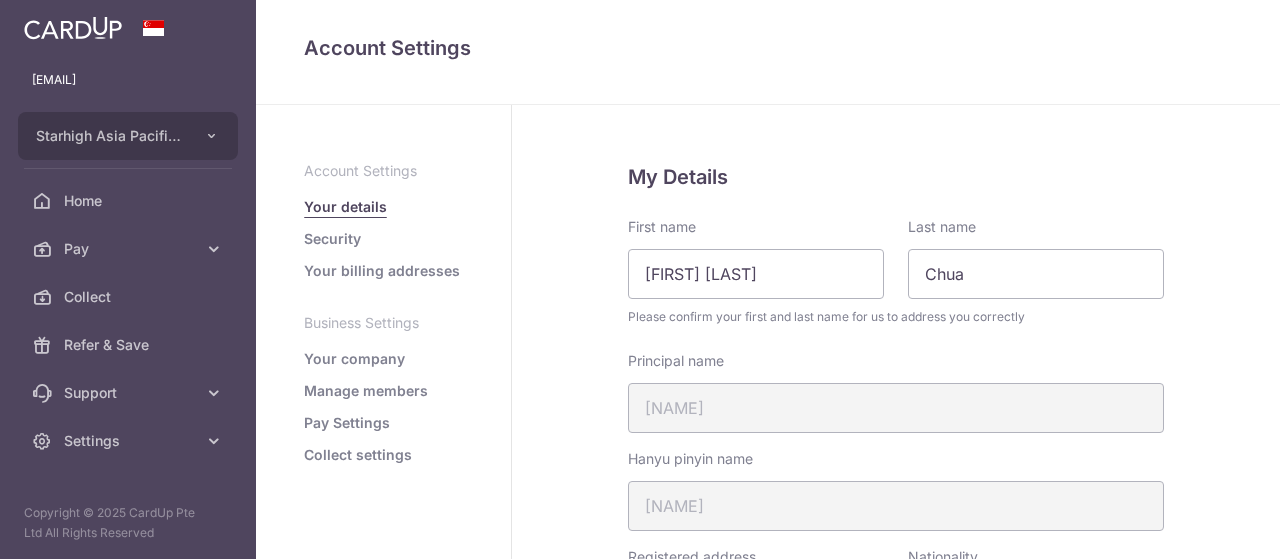 scroll, scrollTop: 0, scrollLeft: 0, axis: both 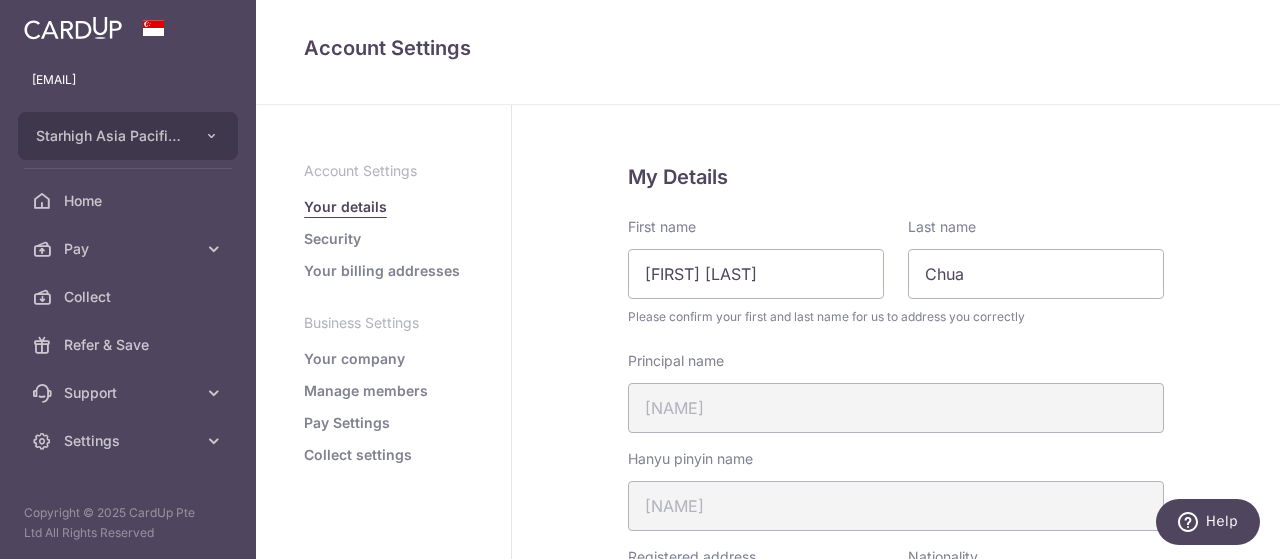 click on "Manage members" at bounding box center (366, 391) 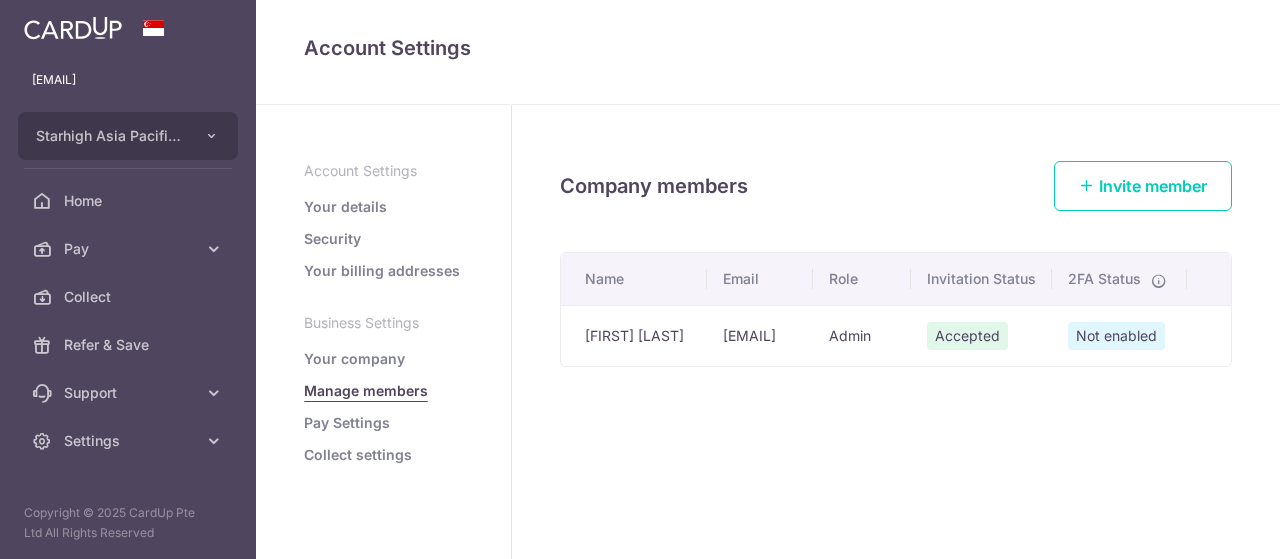 scroll, scrollTop: 0, scrollLeft: 0, axis: both 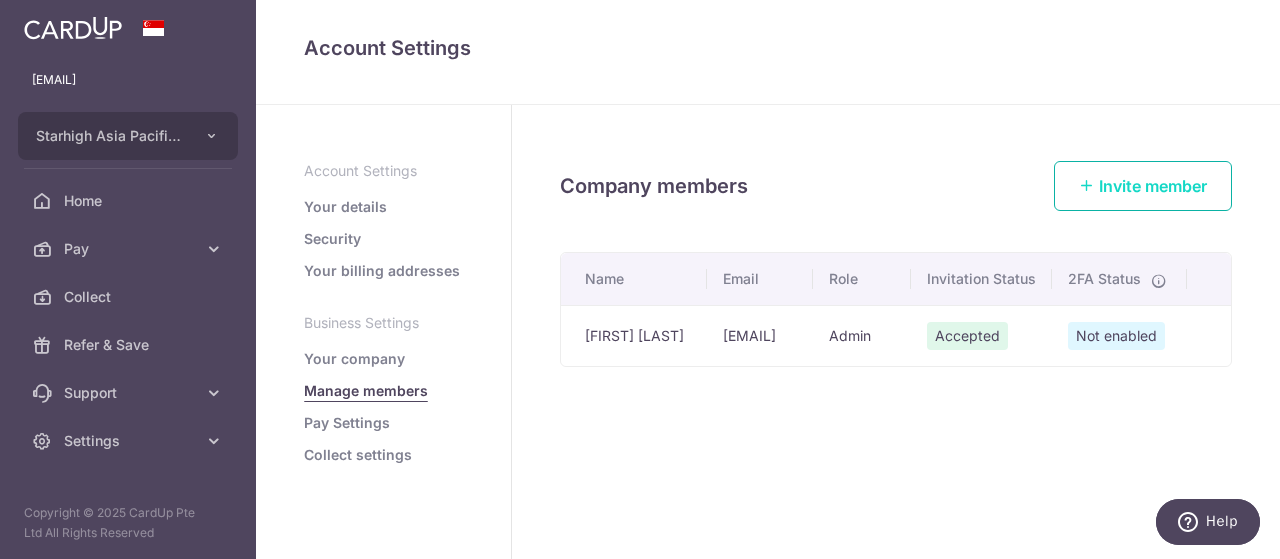 click on "Invite member" at bounding box center [1143, 186] 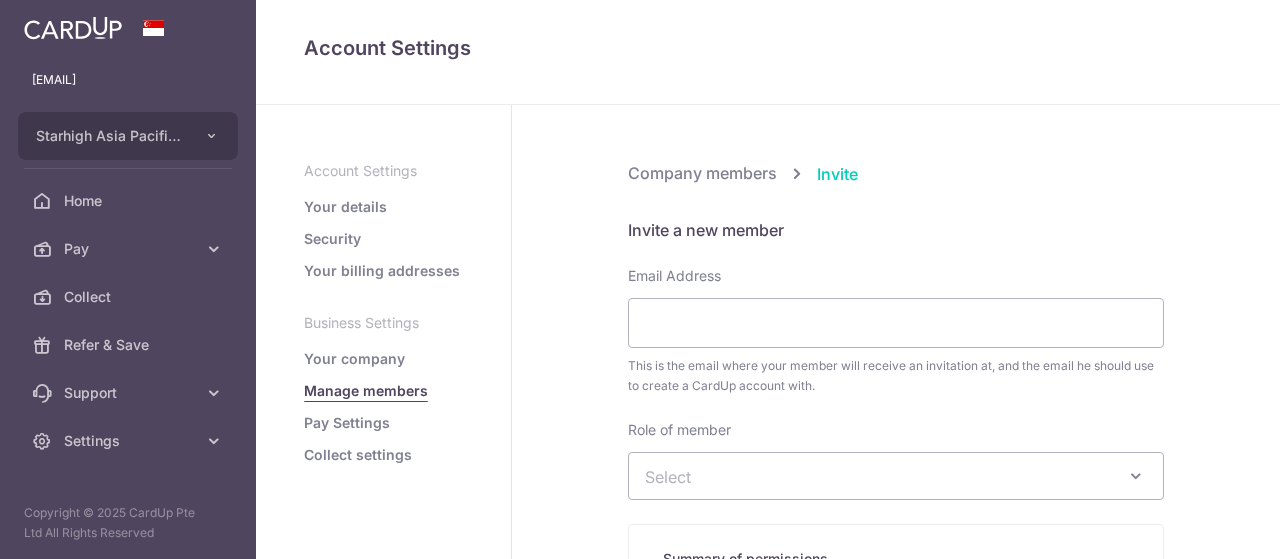 scroll, scrollTop: 0, scrollLeft: 0, axis: both 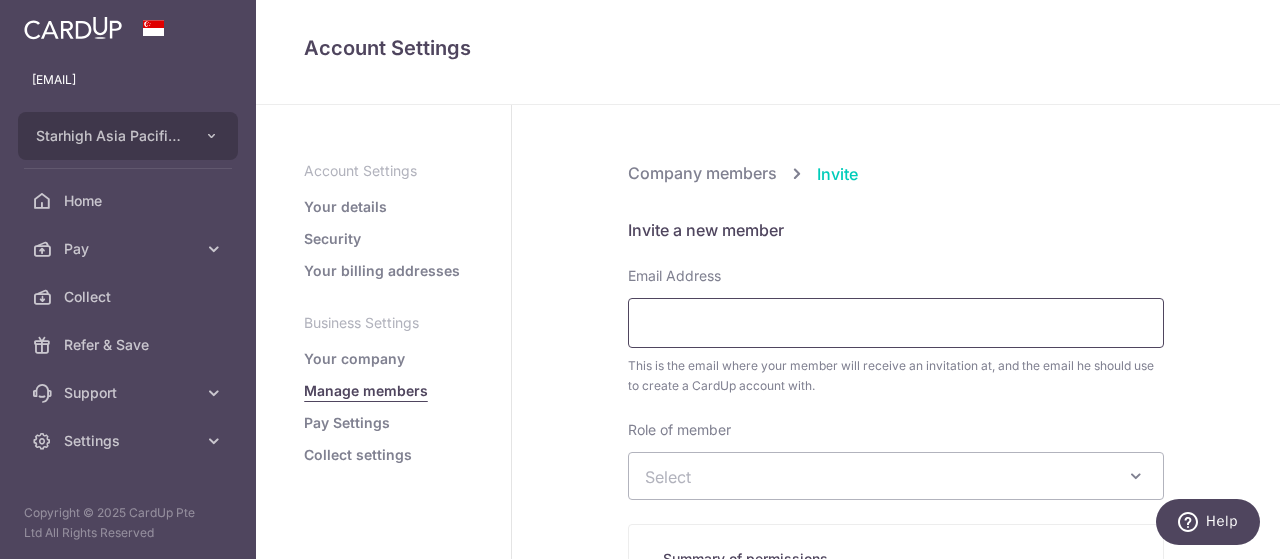 click on "Email Address" at bounding box center (896, 323) 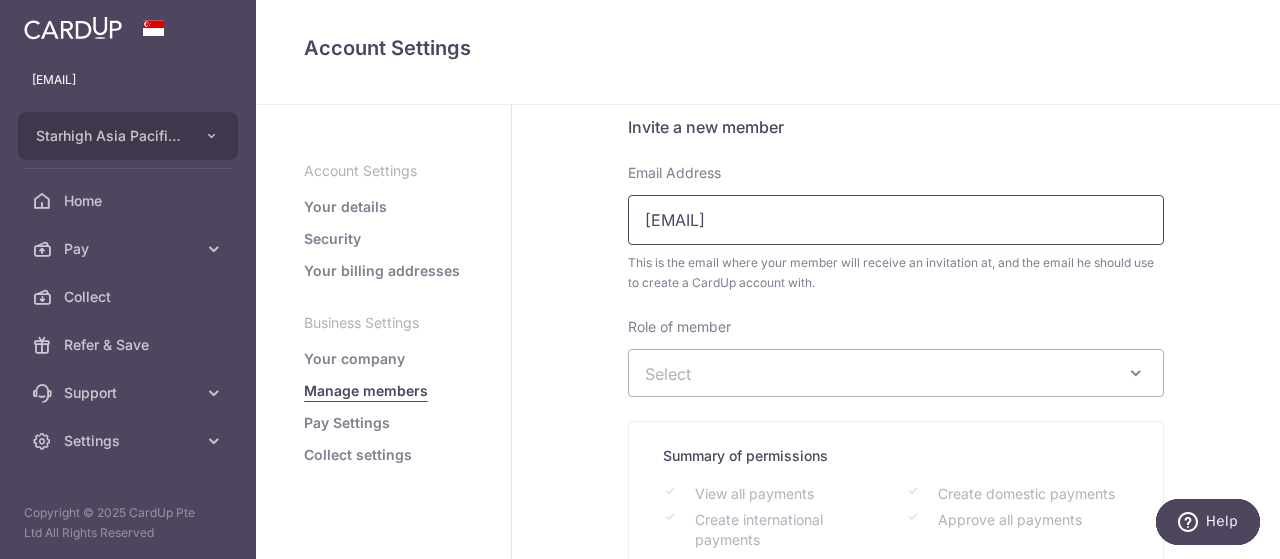 scroll, scrollTop: 104, scrollLeft: 0, axis: vertical 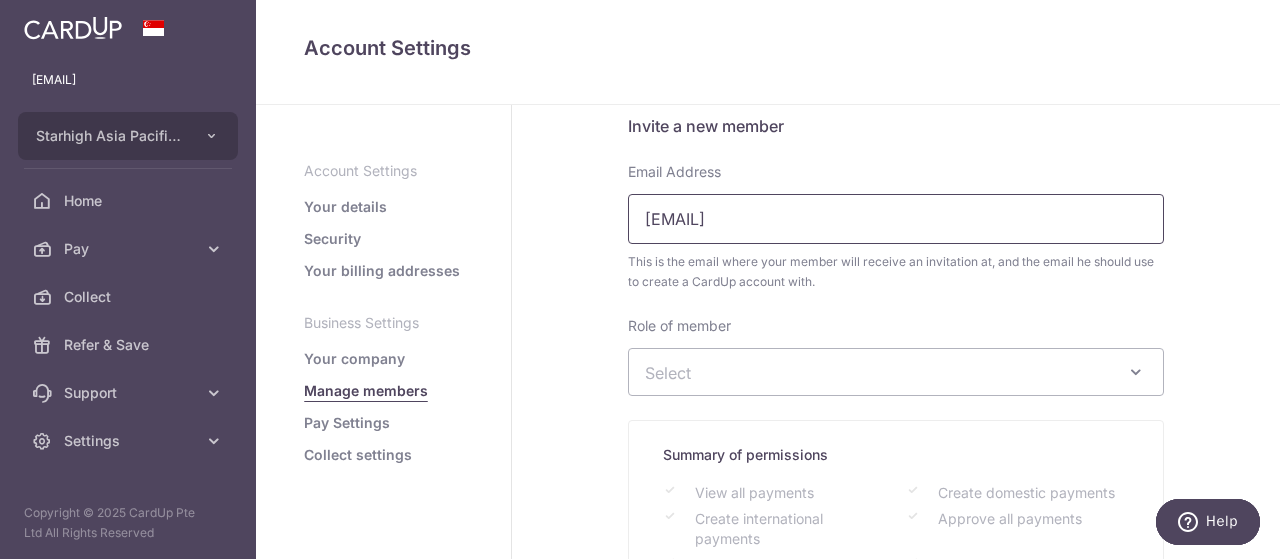 type on "lwinmeoo@starhigh.com.sg" 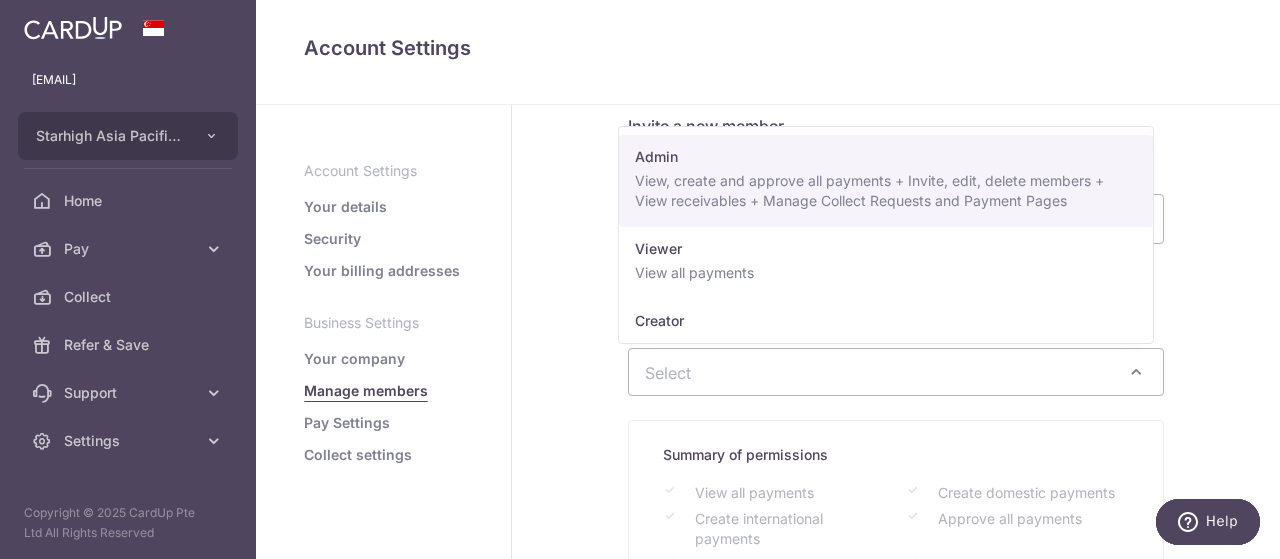 click on "Select" at bounding box center [880, 372] 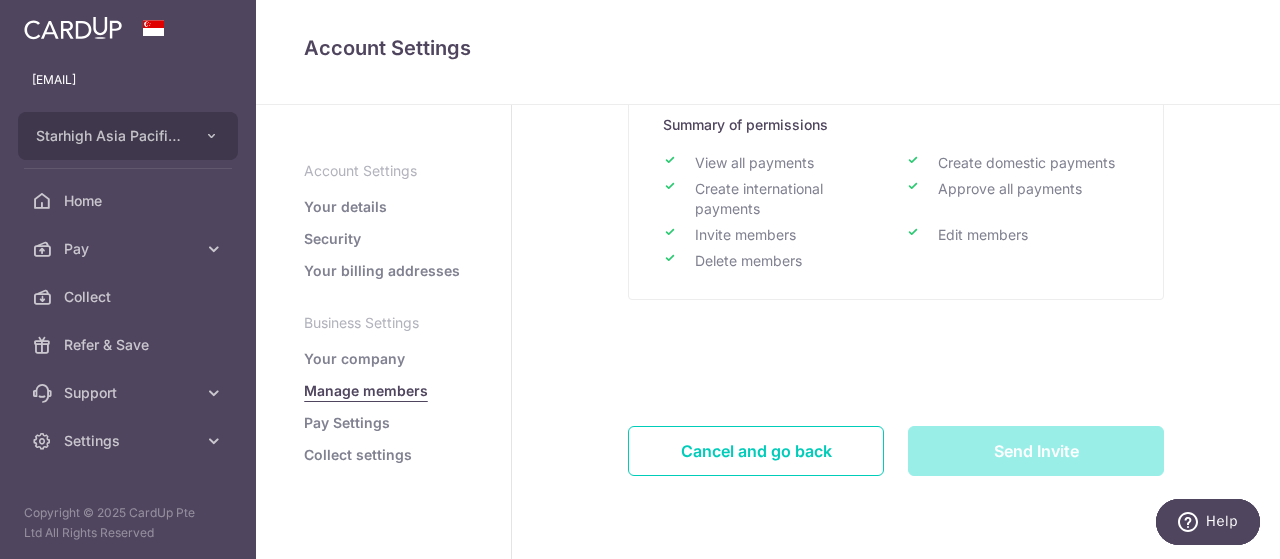 scroll, scrollTop: 438, scrollLeft: 0, axis: vertical 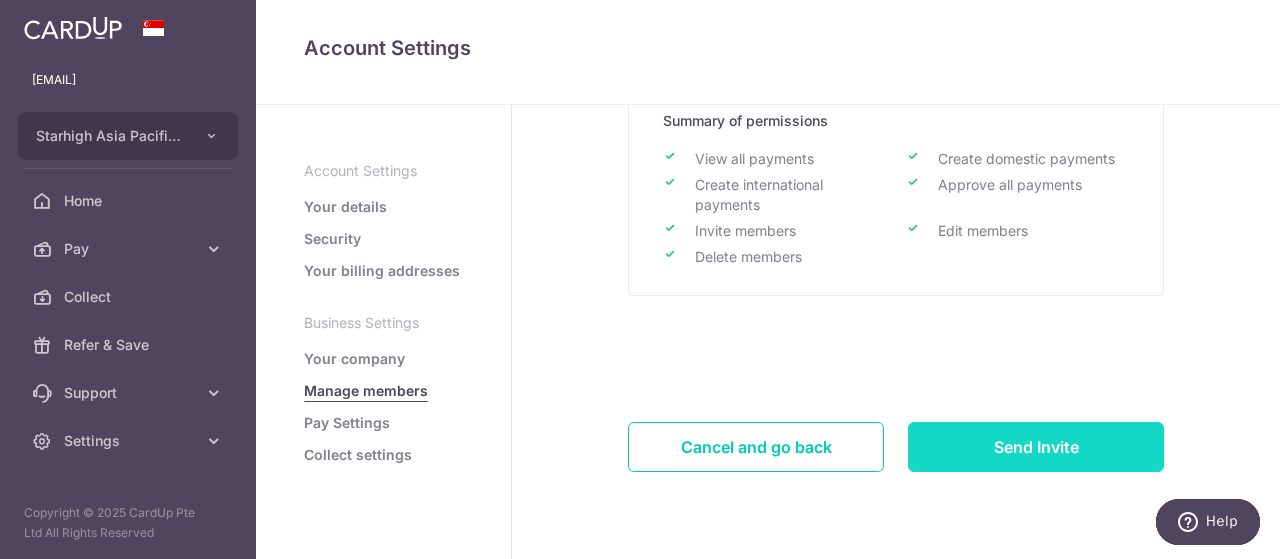 click on "Send Invite" at bounding box center [1036, 447] 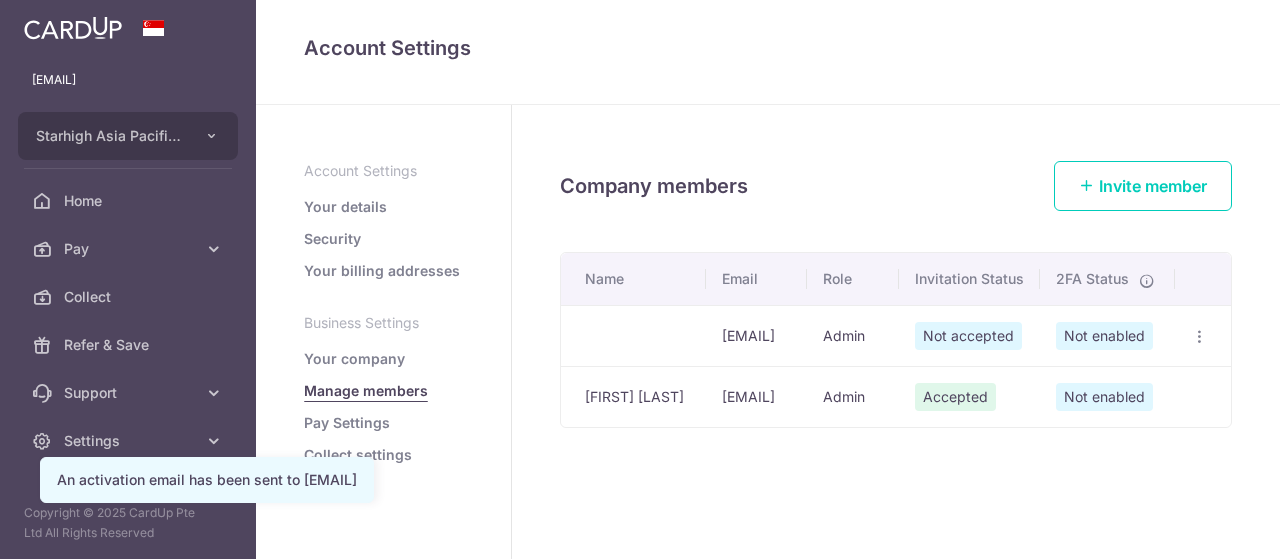 scroll, scrollTop: 0, scrollLeft: 0, axis: both 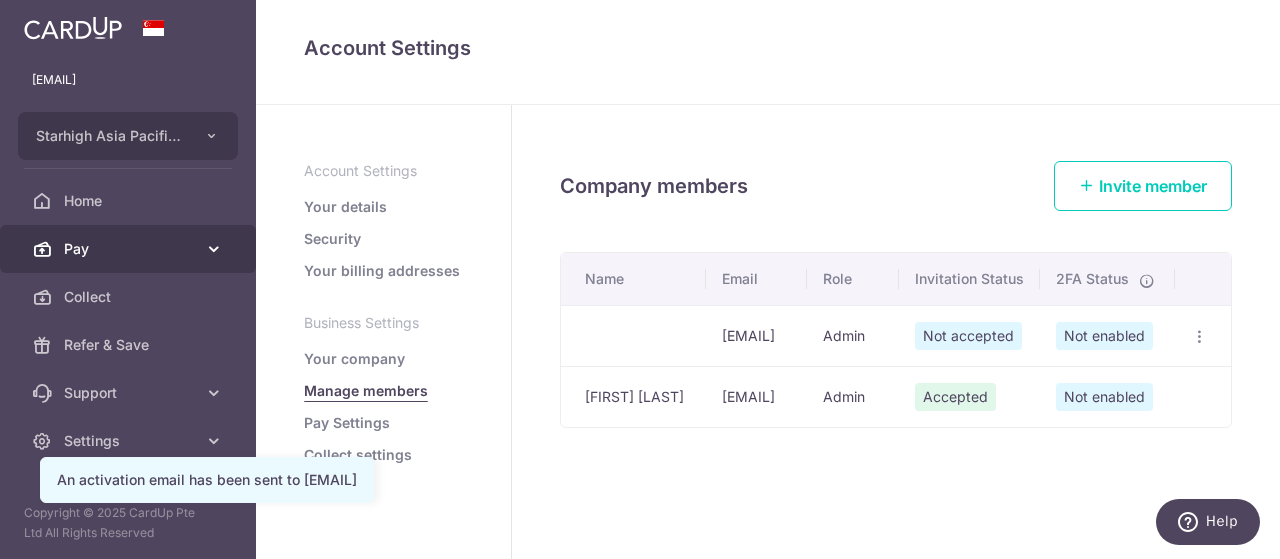 click on "Pay" at bounding box center [130, 249] 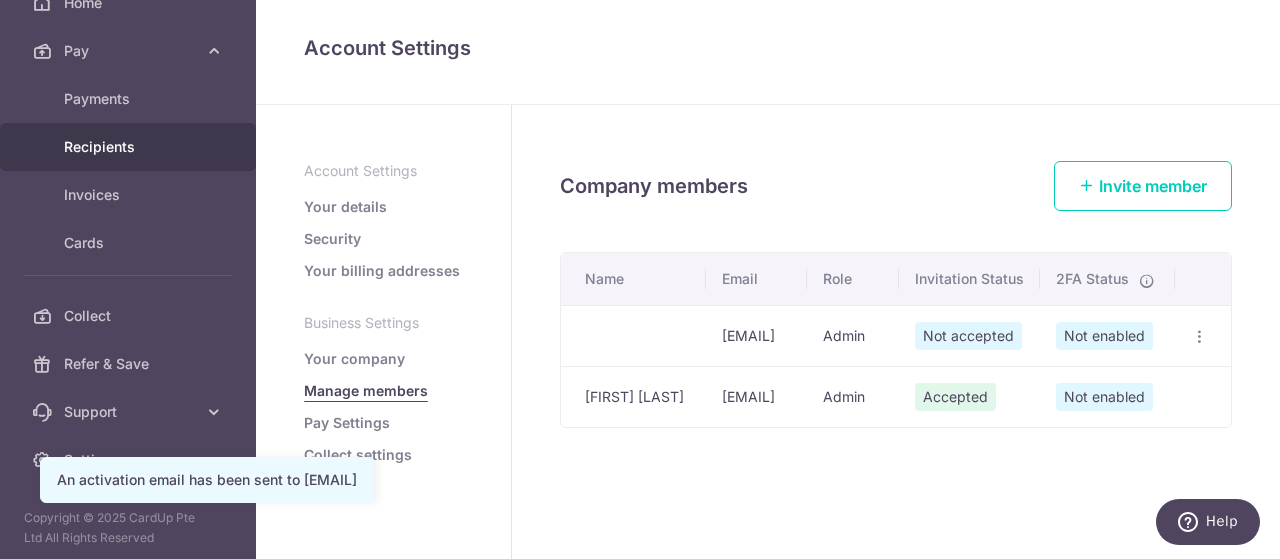 scroll, scrollTop: 202, scrollLeft: 0, axis: vertical 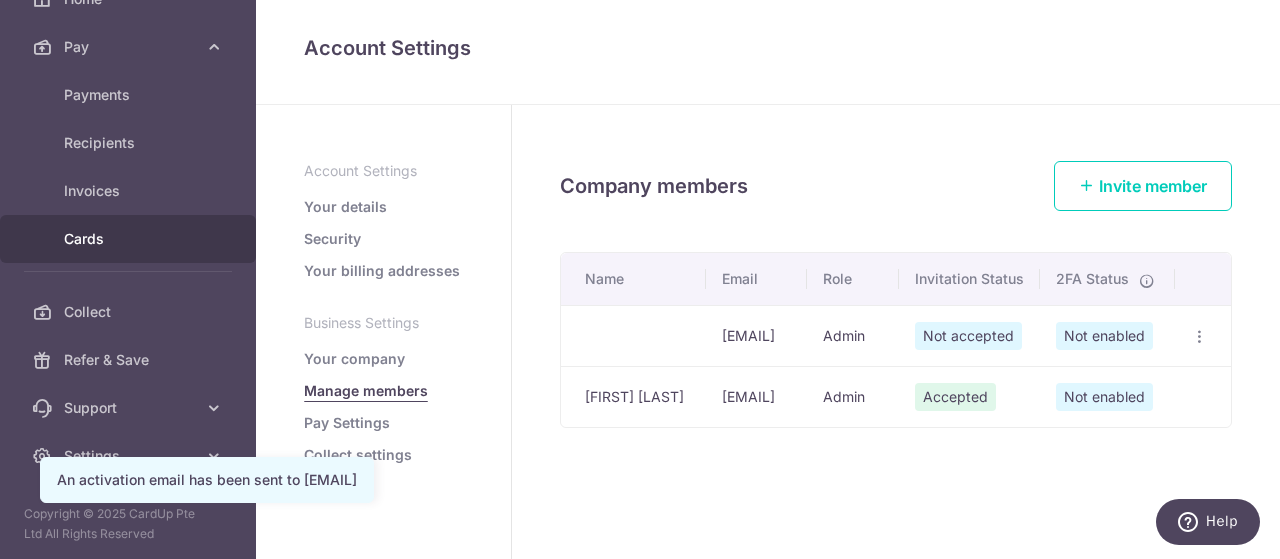 click on "Cards" at bounding box center [130, 239] 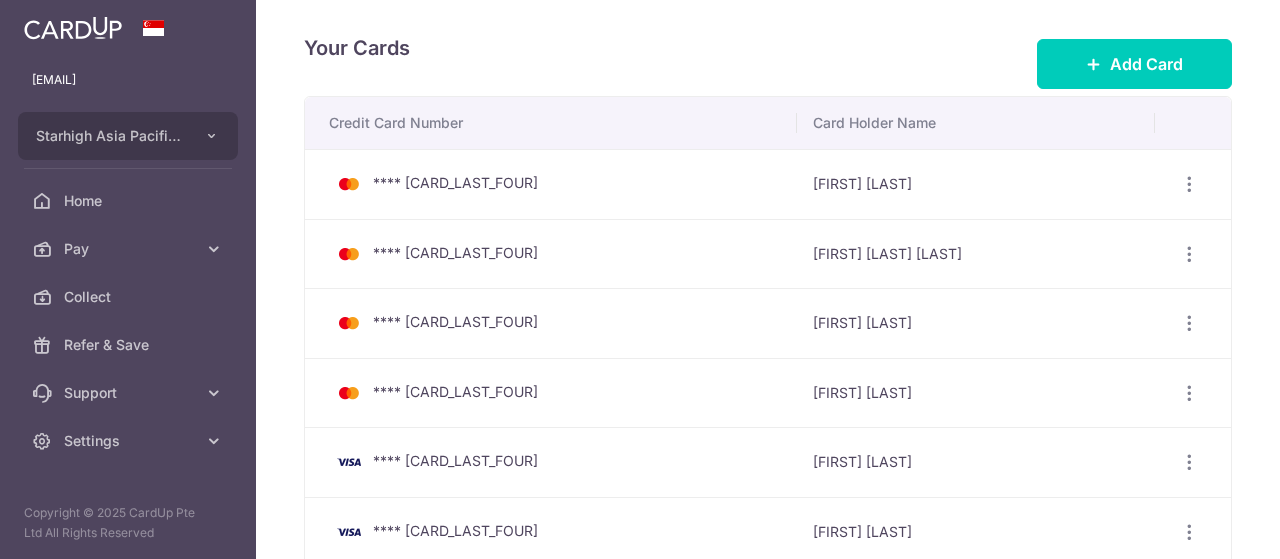 scroll, scrollTop: 0, scrollLeft: 0, axis: both 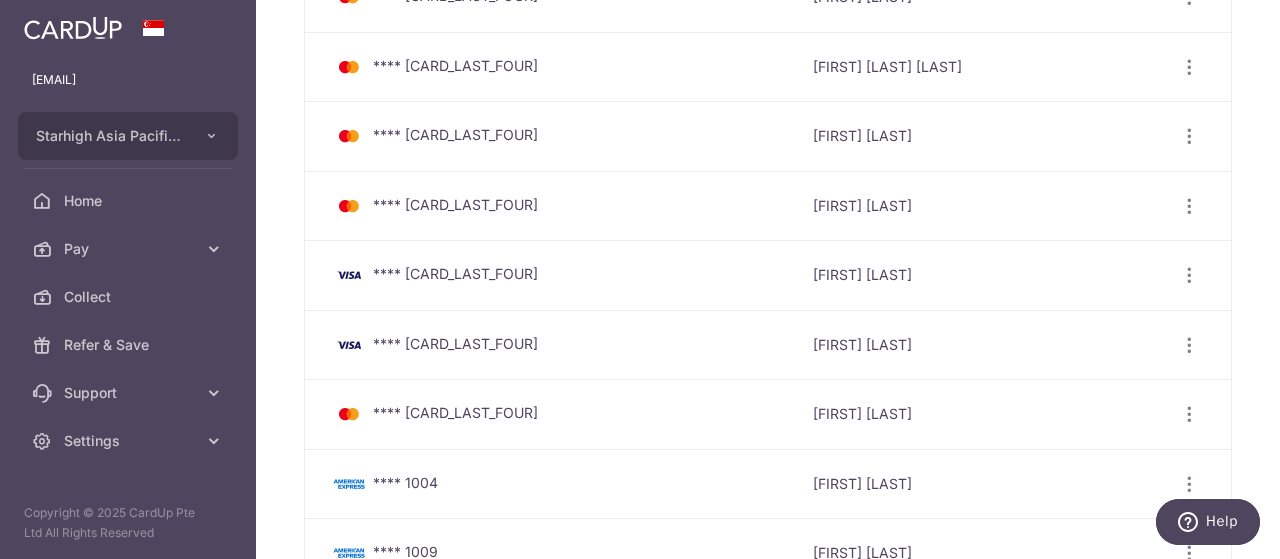 drag, startPoint x: 799, startPoint y: 157, endPoint x: 612, endPoint y: 166, distance: 187.21645 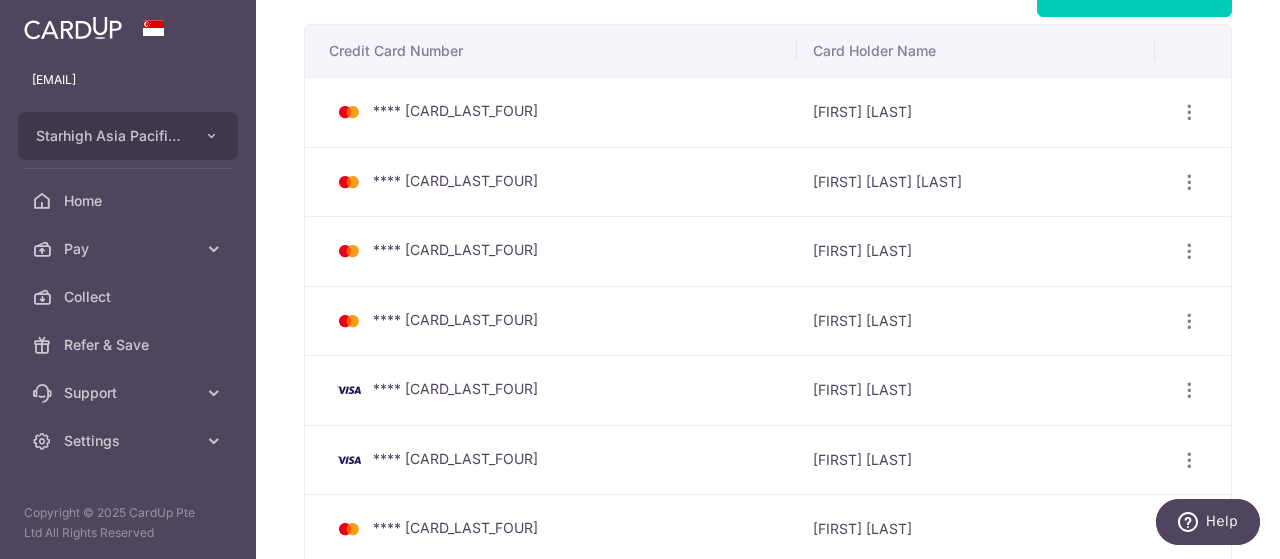 scroll, scrollTop: 0, scrollLeft: 0, axis: both 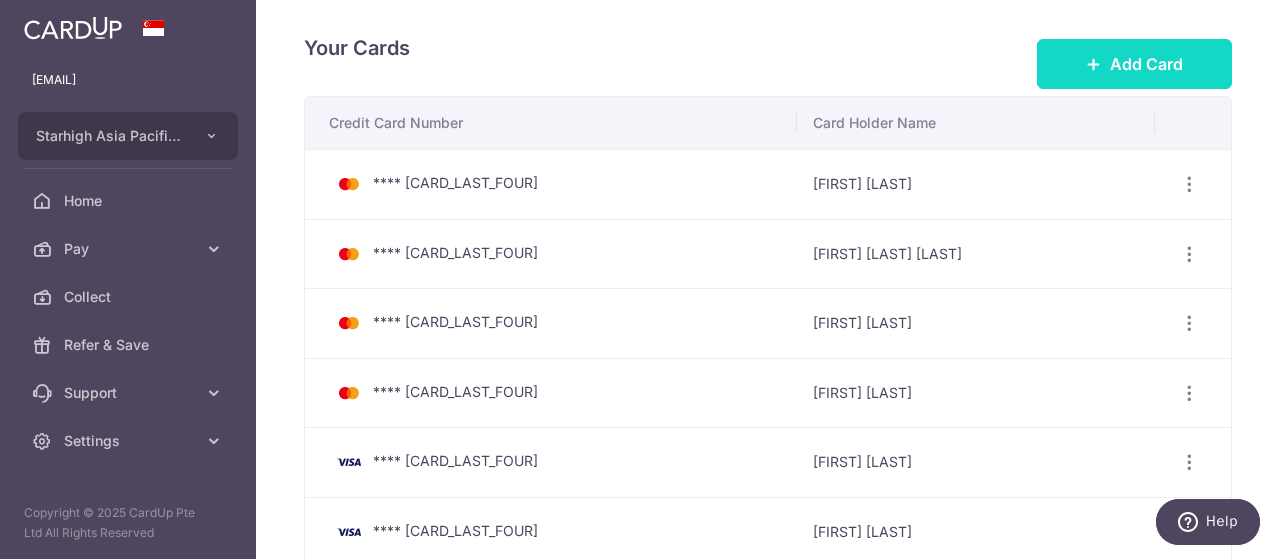 click on "Add Card" at bounding box center (1146, 64) 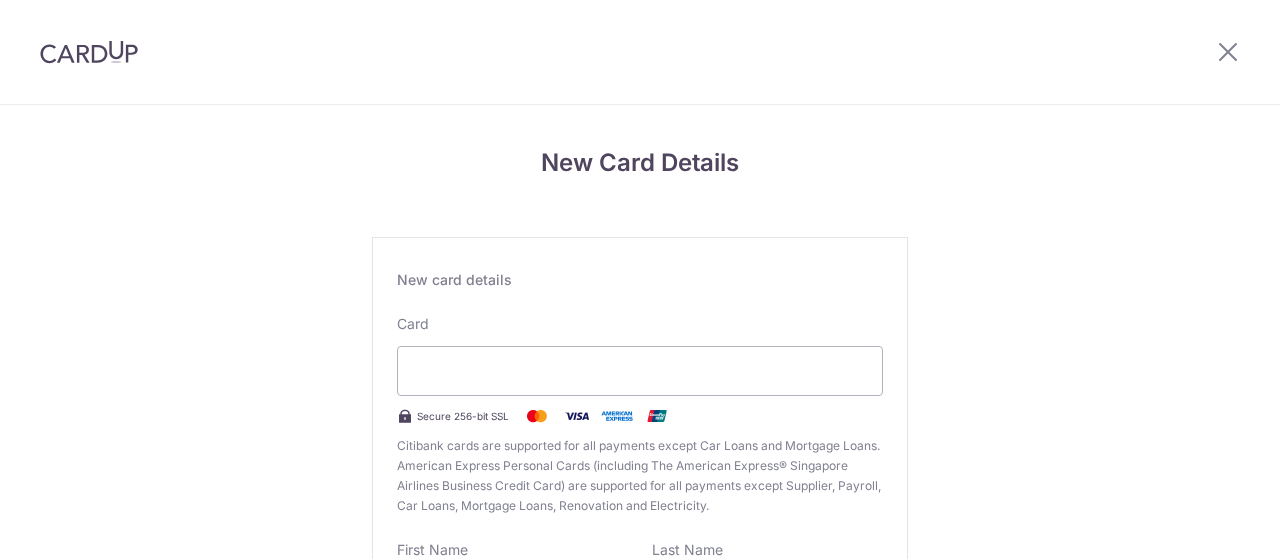 scroll, scrollTop: 0, scrollLeft: 0, axis: both 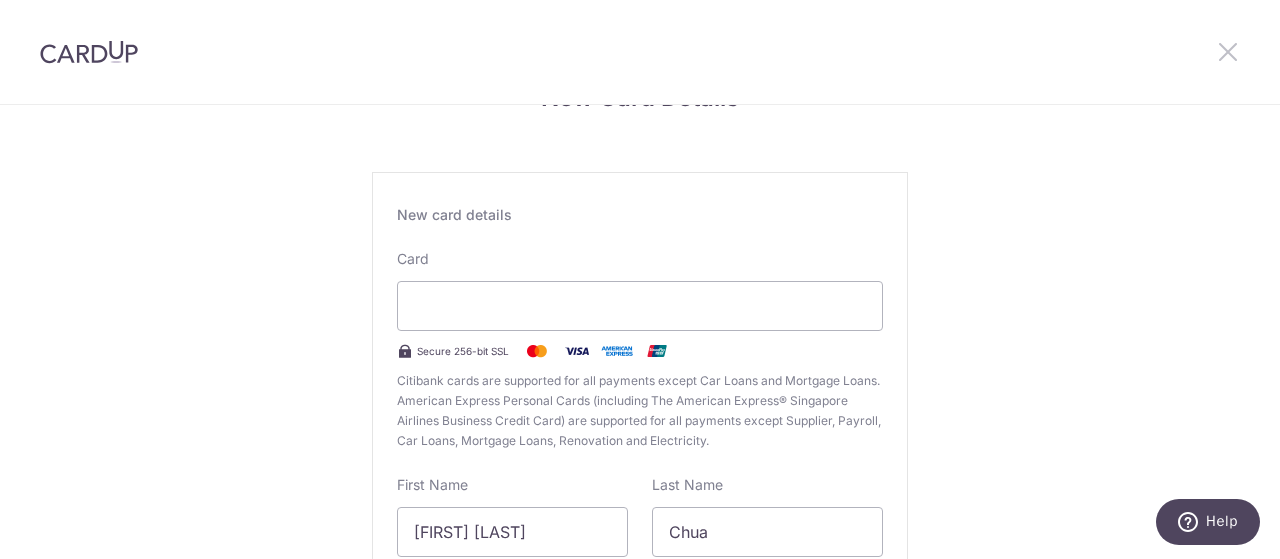 click at bounding box center (1228, 51) 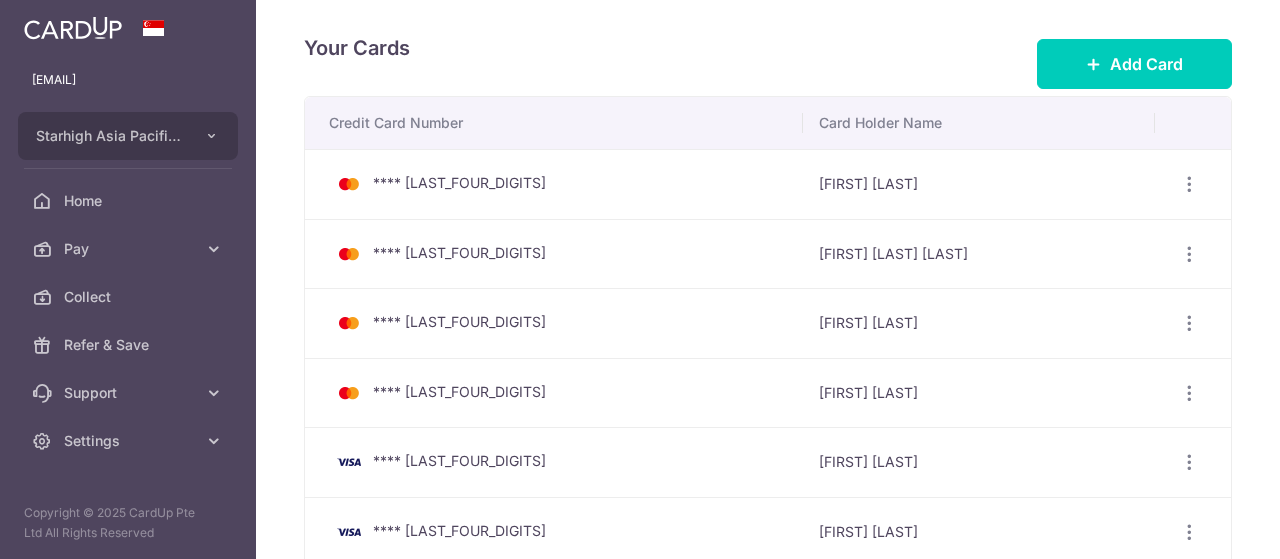 scroll, scrollTop: 0, scrollLeft: 0, axis: both 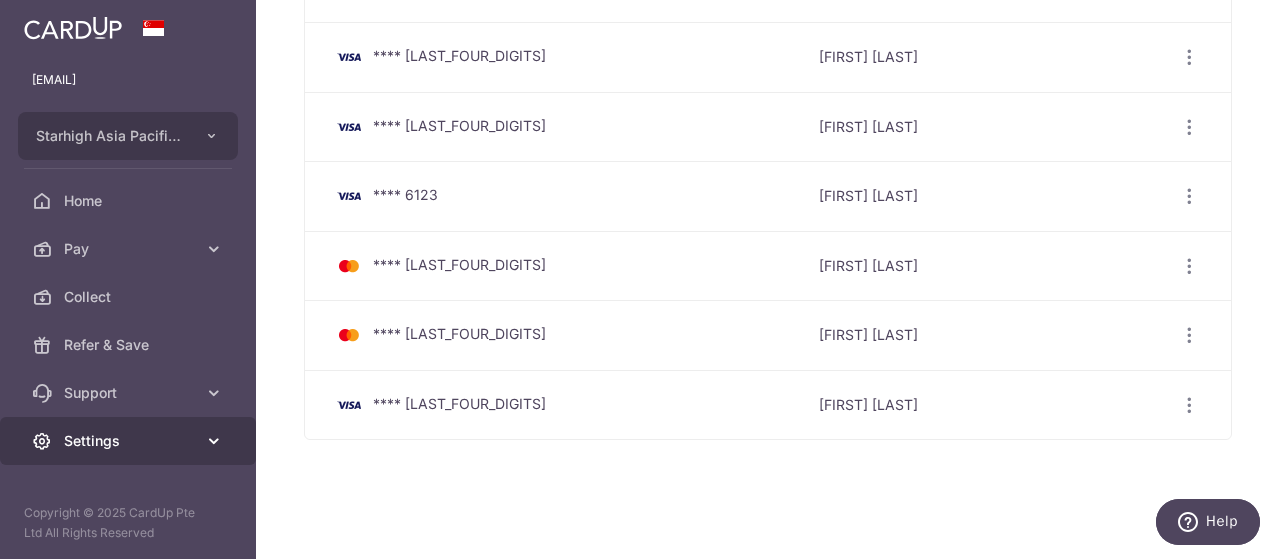 click on "Settings" at bounding box center (130, 441) 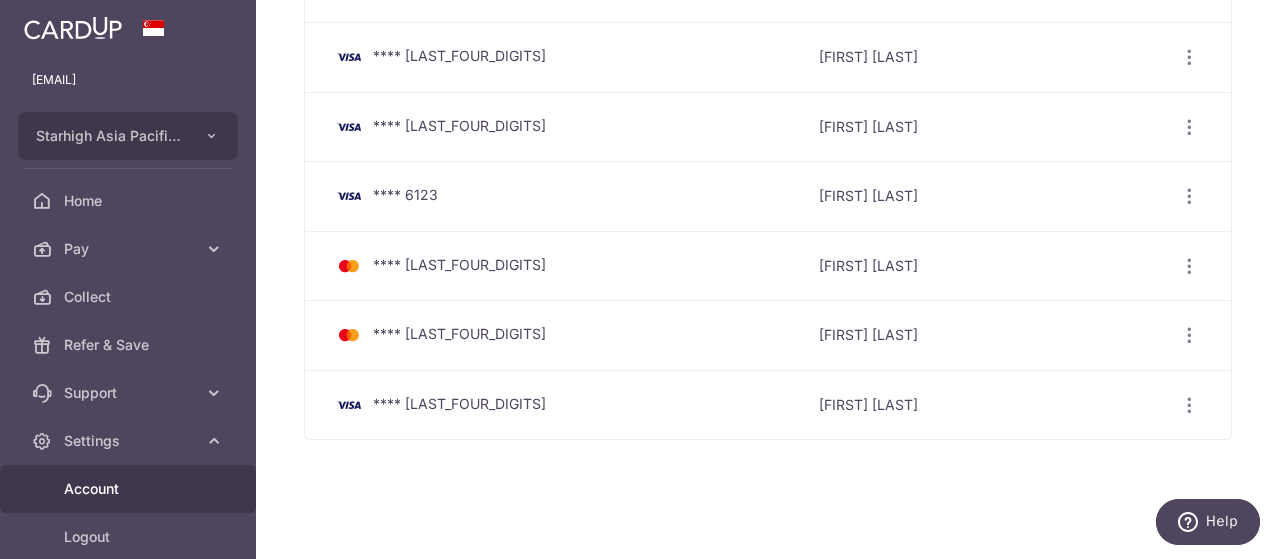 click on "Account" at bounding box center (128, 489) 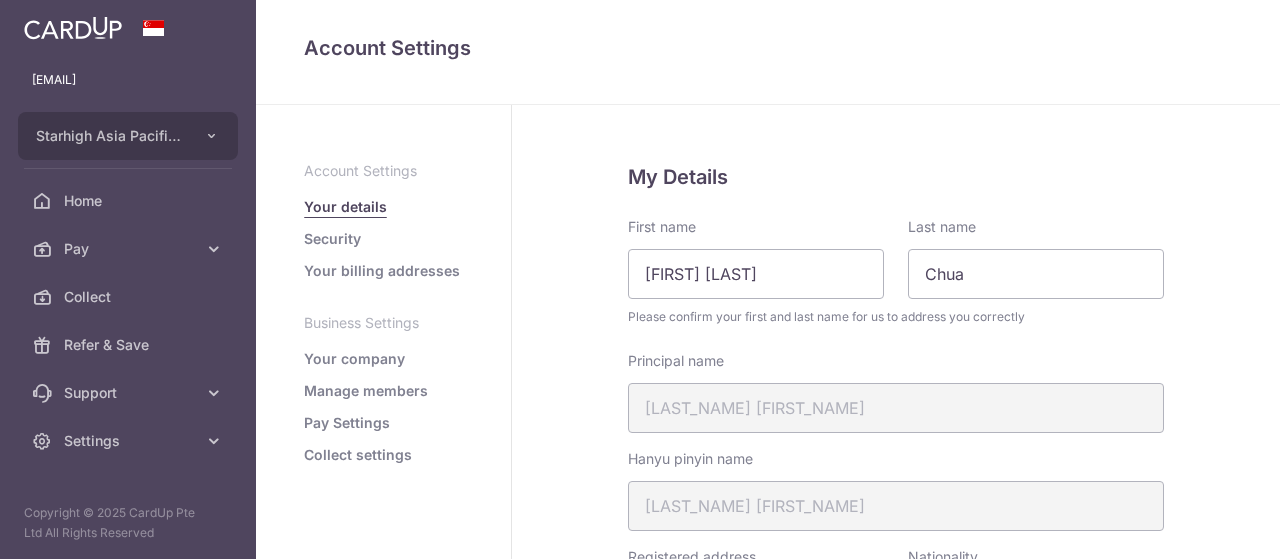 scroll, scrollTop: 0, scrollLeft: 0, axis: both 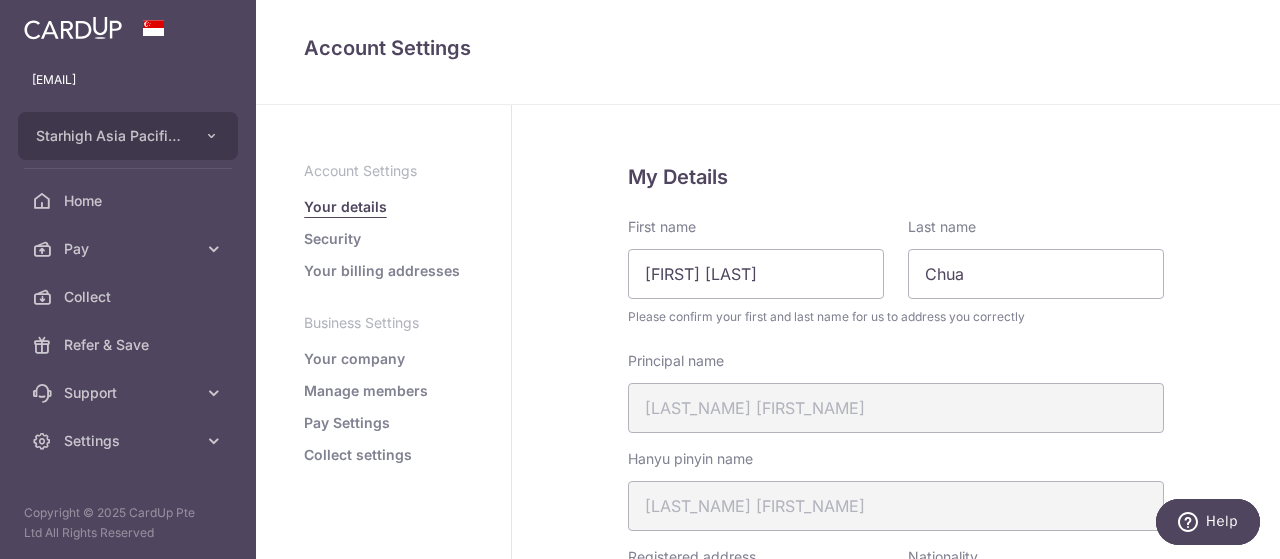 click on "Manage members" at bounding box center [366, 391] 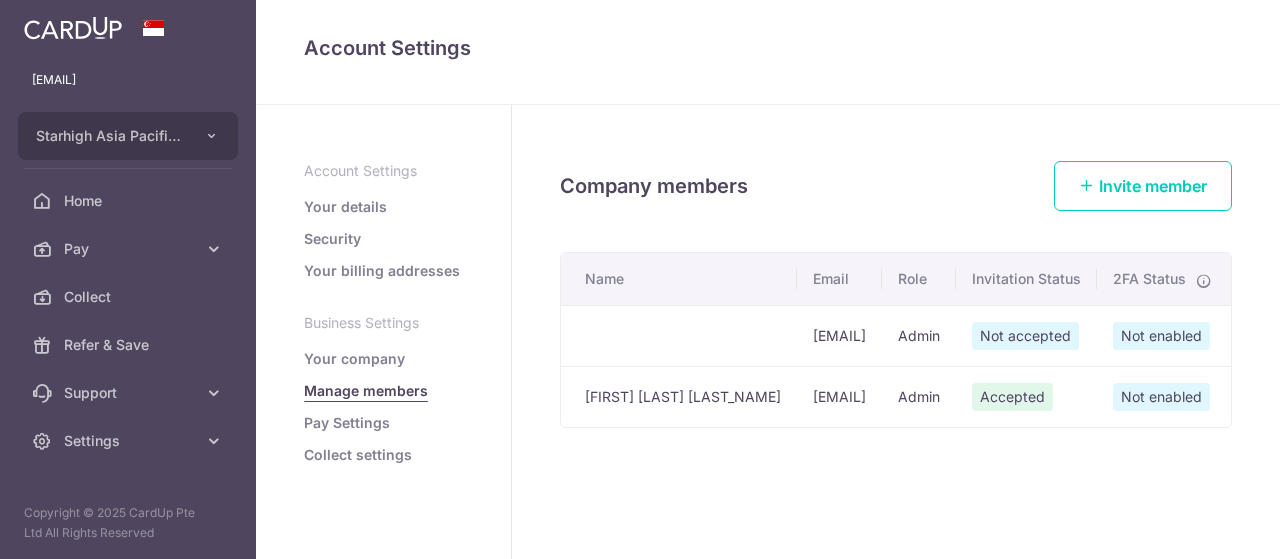 scroll, scrollTop: 0, scrollLeft: 0, axis: both 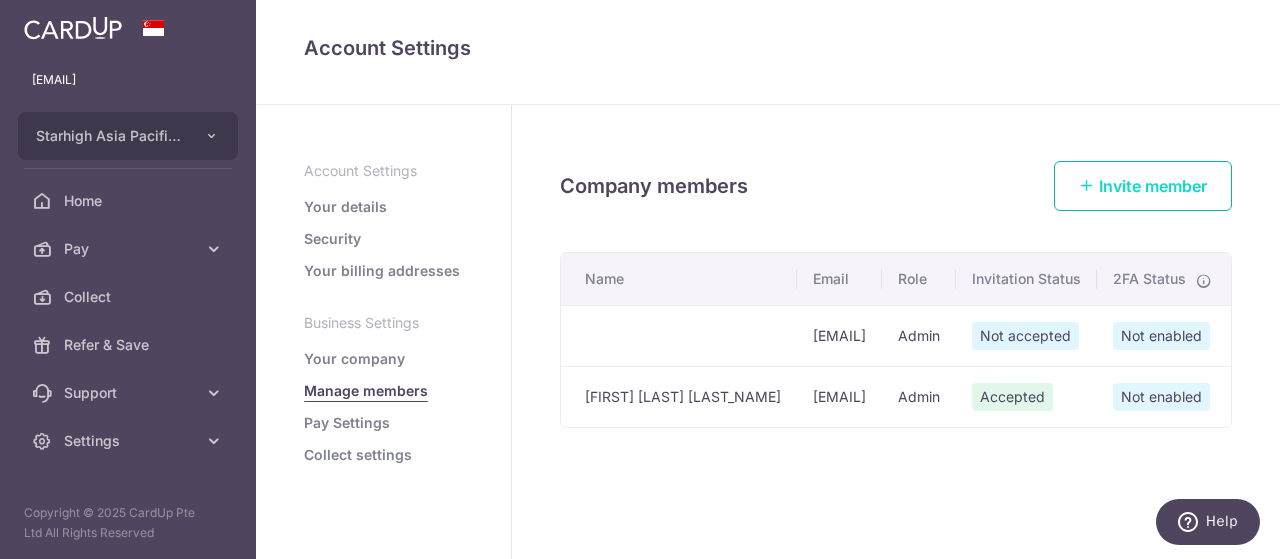 click on "Invite member" at bounding box center (1153, 186) 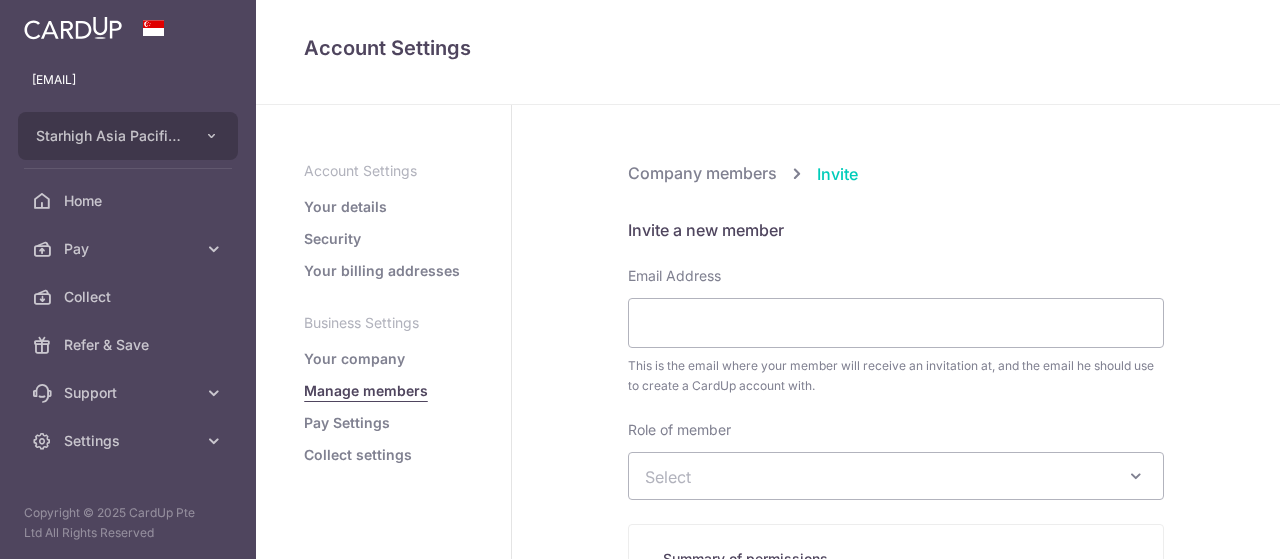 scroll, scrollTop: 0, scrollLeft: 0, axis: both 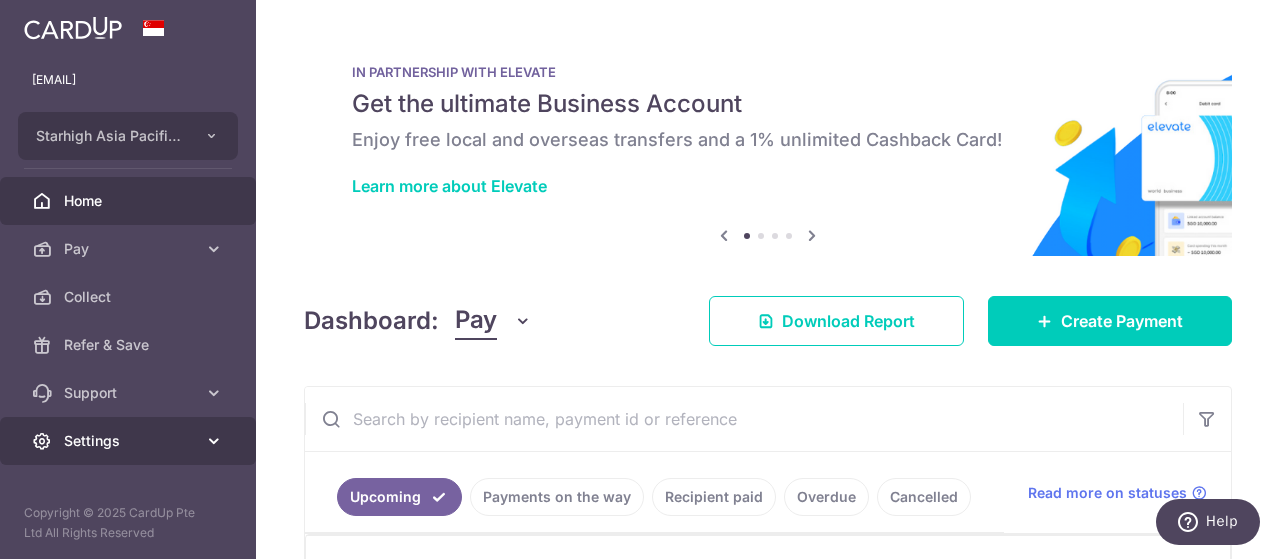 click on "Settings" at bounding box center [128, 441] 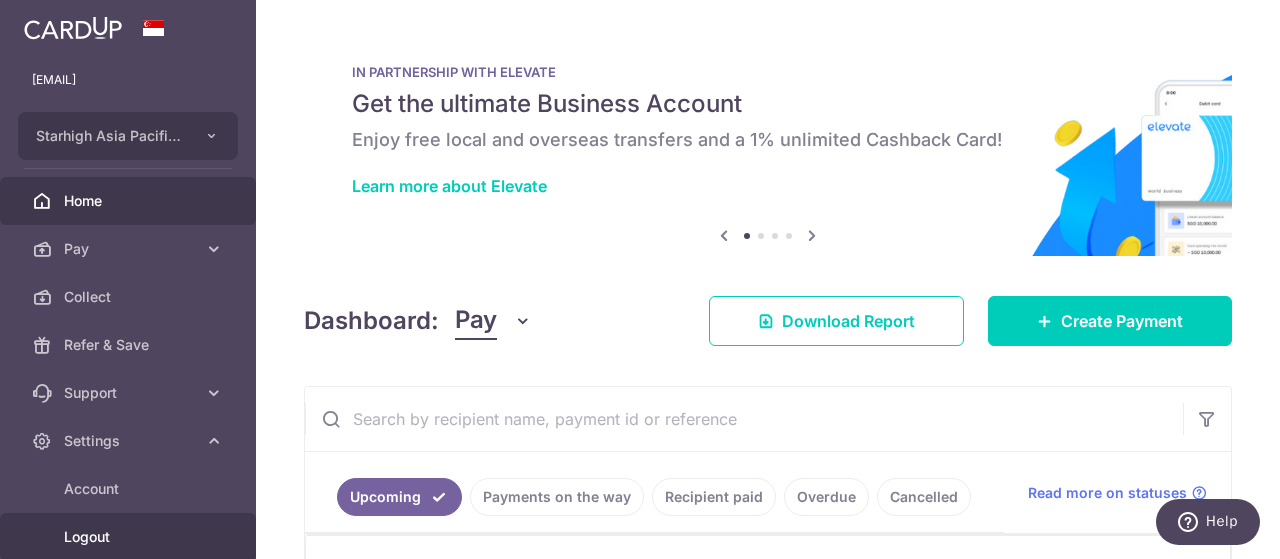 click on "Logout" at bounding box center (130, 537) 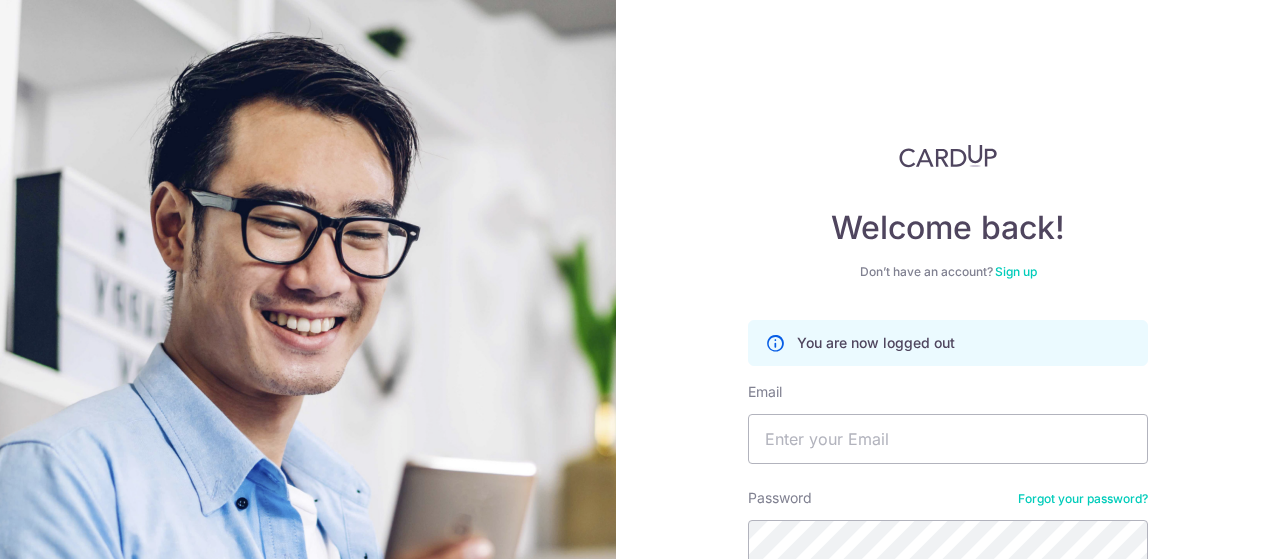 scroll, scrollTop: 0, scrollLeft: 0, axis: both 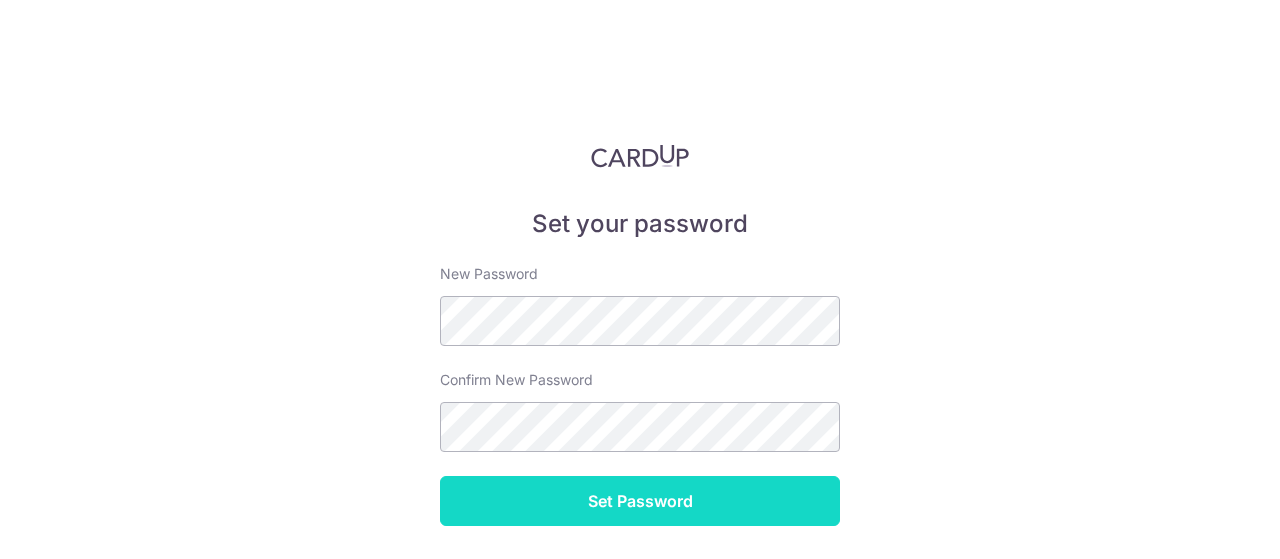 click on "Set Password" at bounding box center [640, 501] 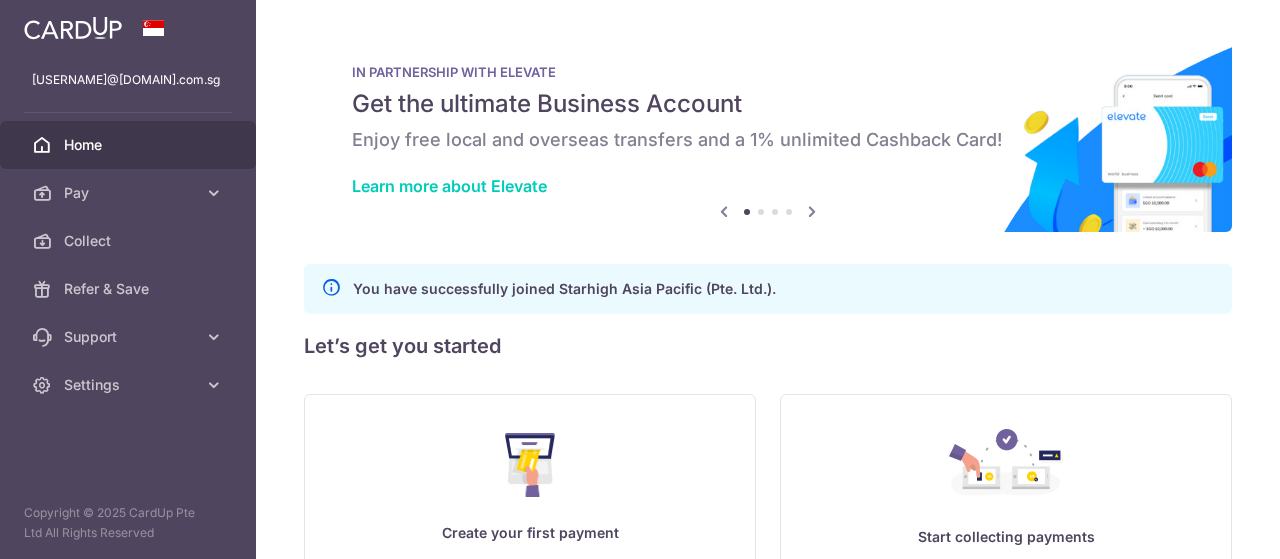 scroll, scrollTop: 0, scrollLeft: 0, axis: both 